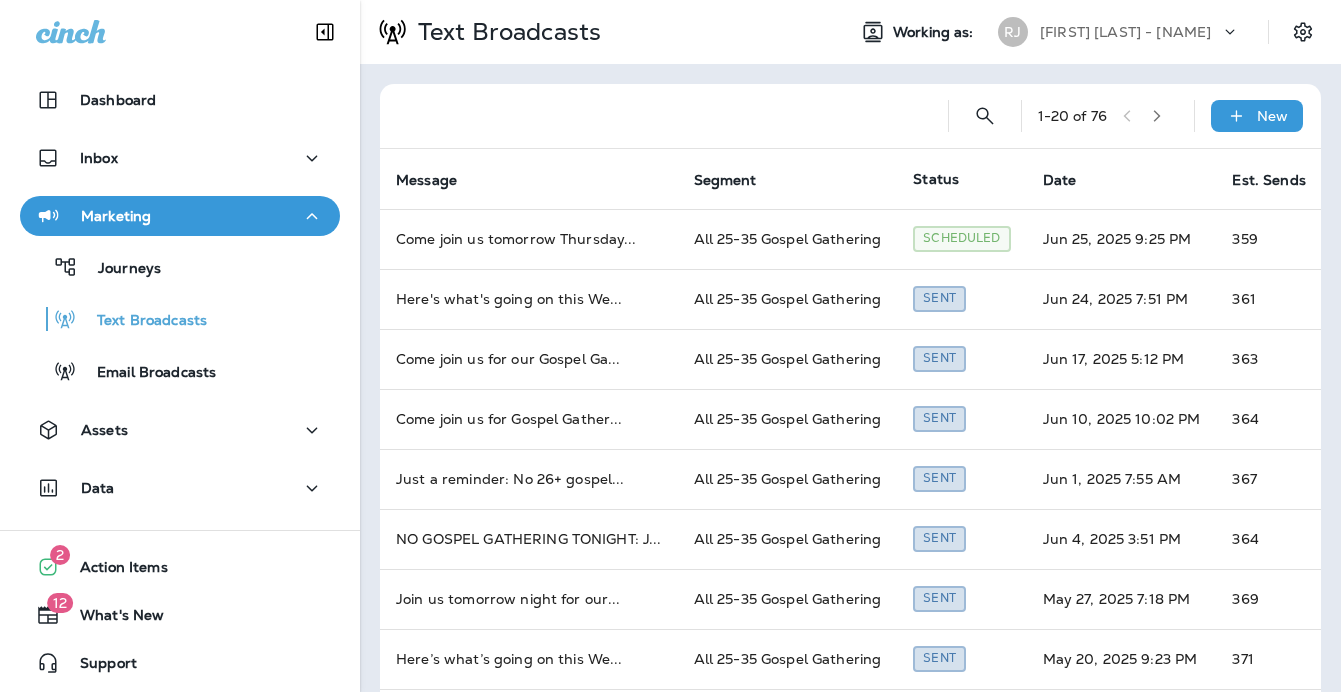 scroll, scrollTop: 0, scrollLeft: 0, axis: both 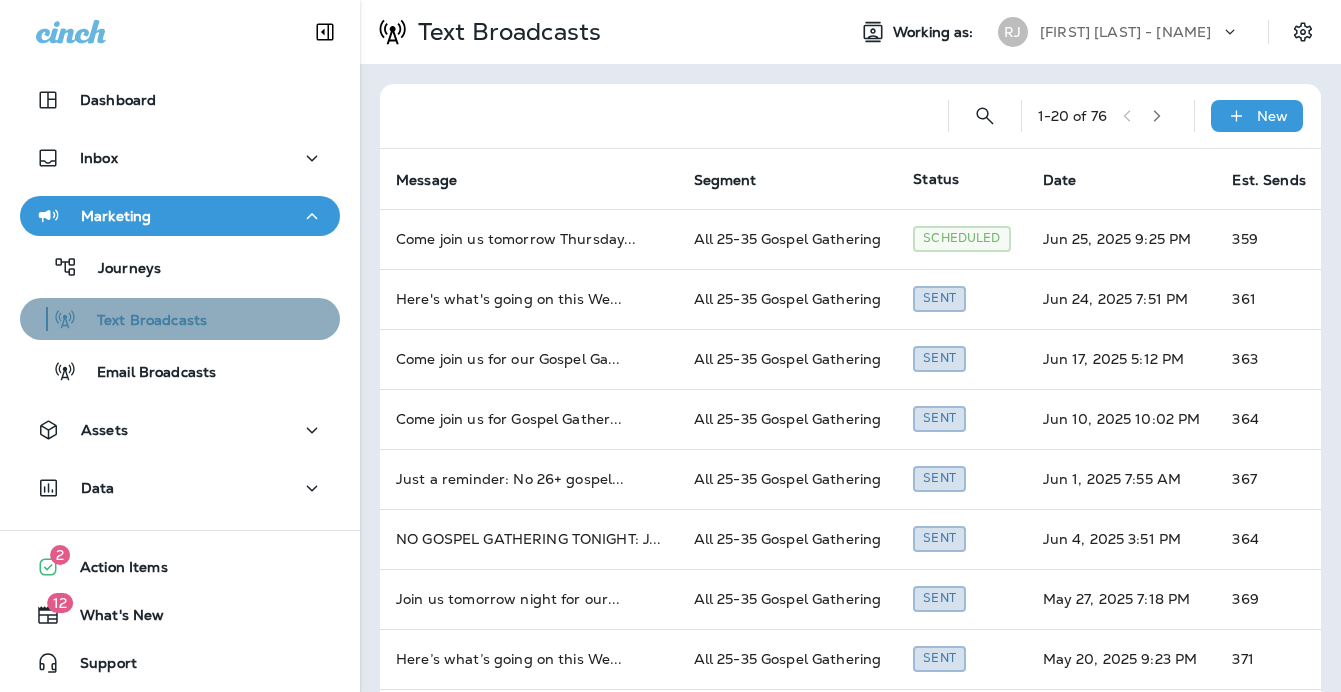 click on "Text Broadcasts" at bounding box center (142, 321) 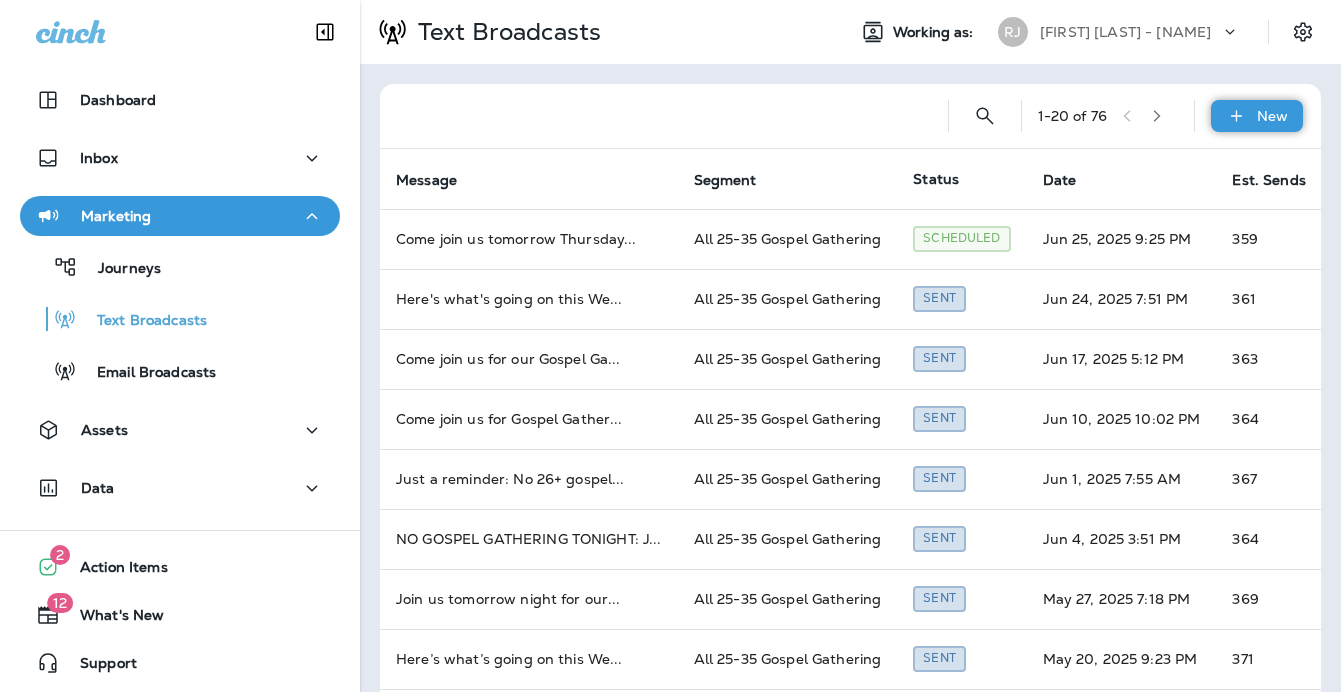 click on "New" at bounding box center [1272, 116] 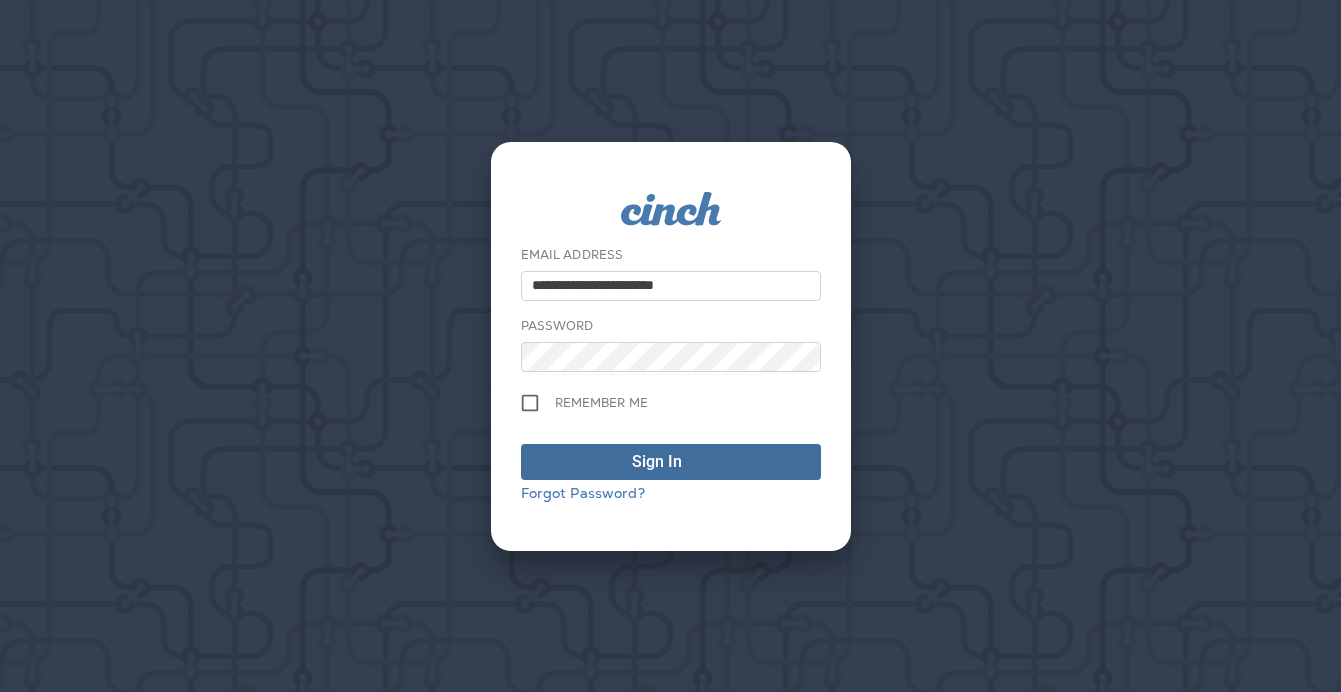 click on "Sign In" at bounding box center (657, 462) 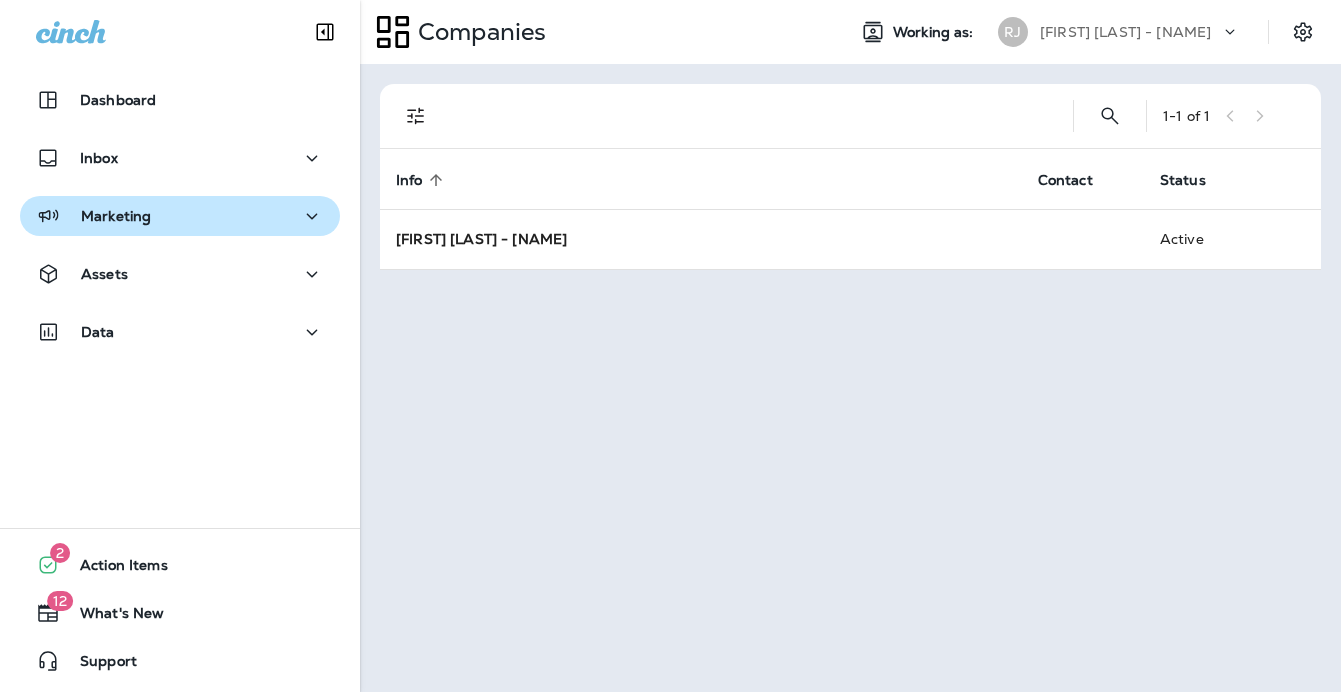 click on "Marketing" at bounding box center [118, 100] 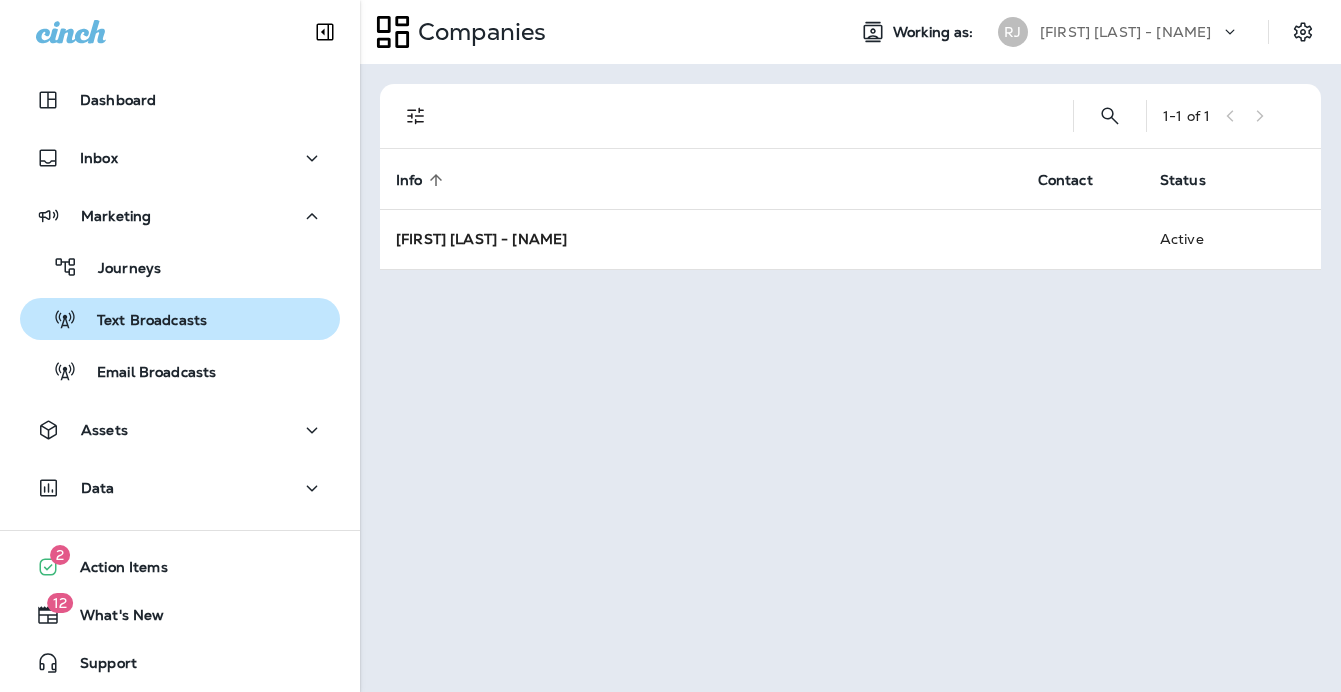 click on "Text Broadcasts" at bounding box center (119, 269) 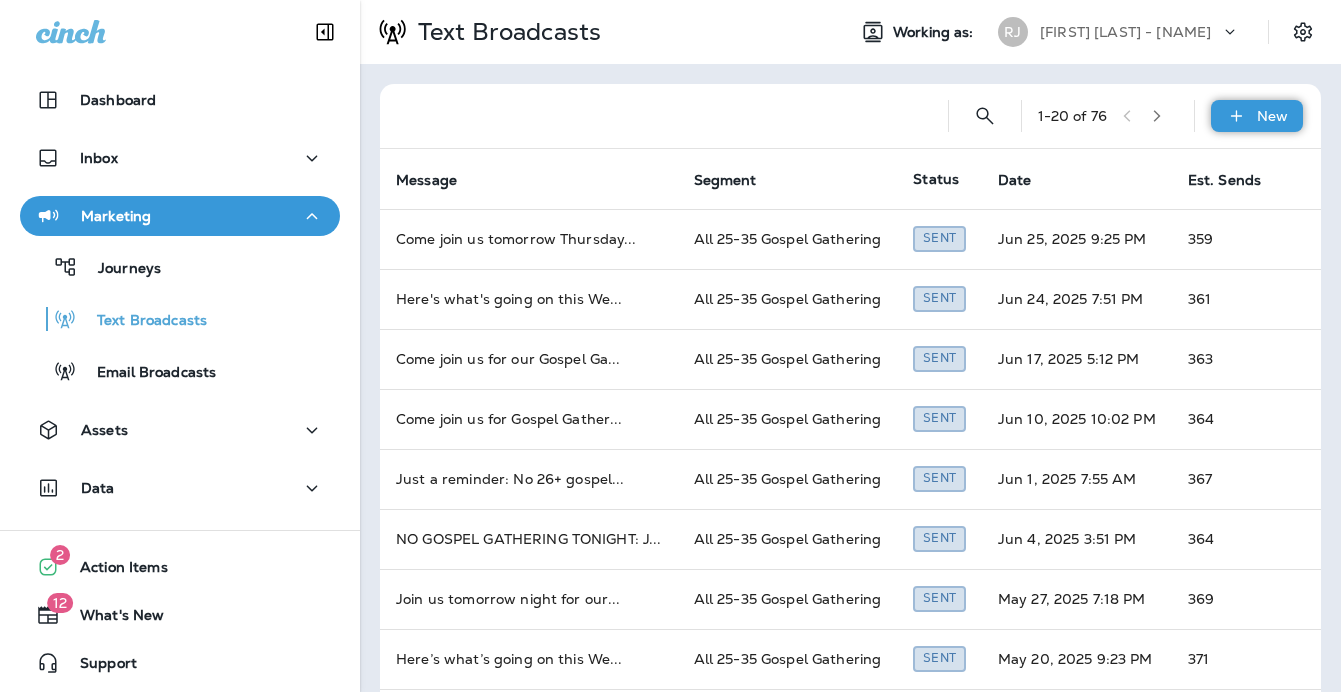 click on "New" at bounding box center [1272, 116] 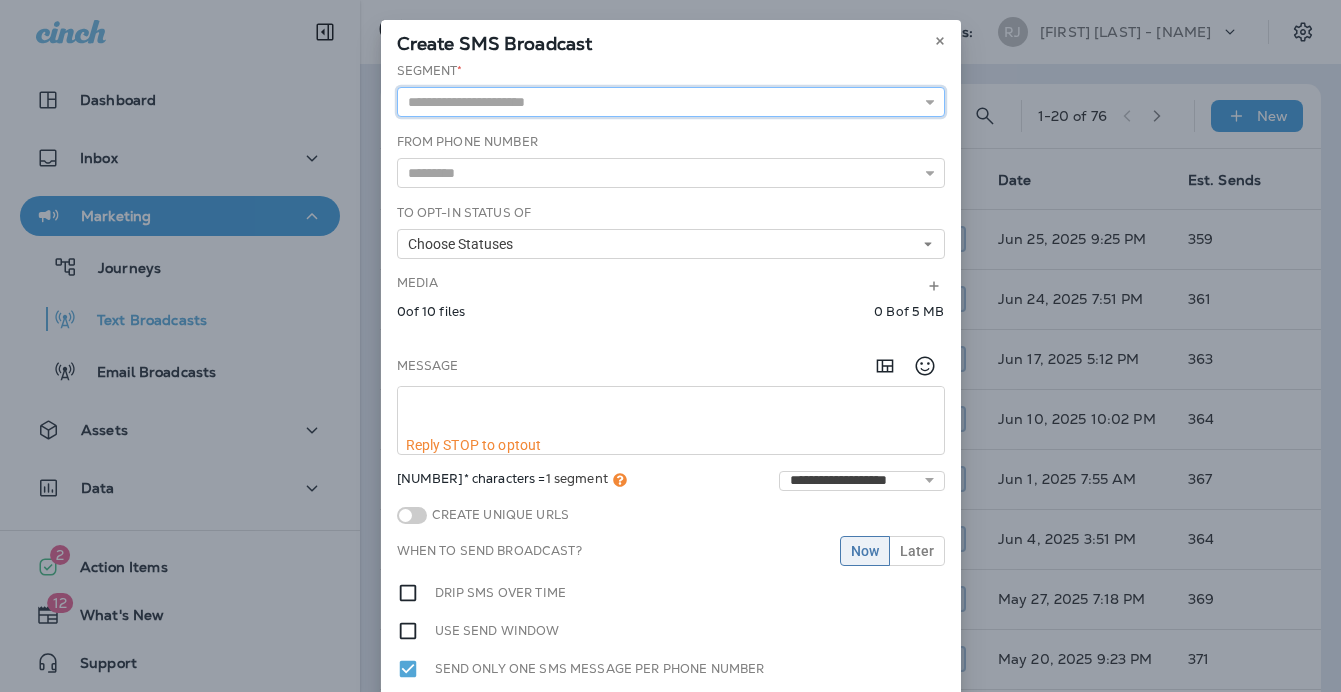 click at bounding box center (671, 102) 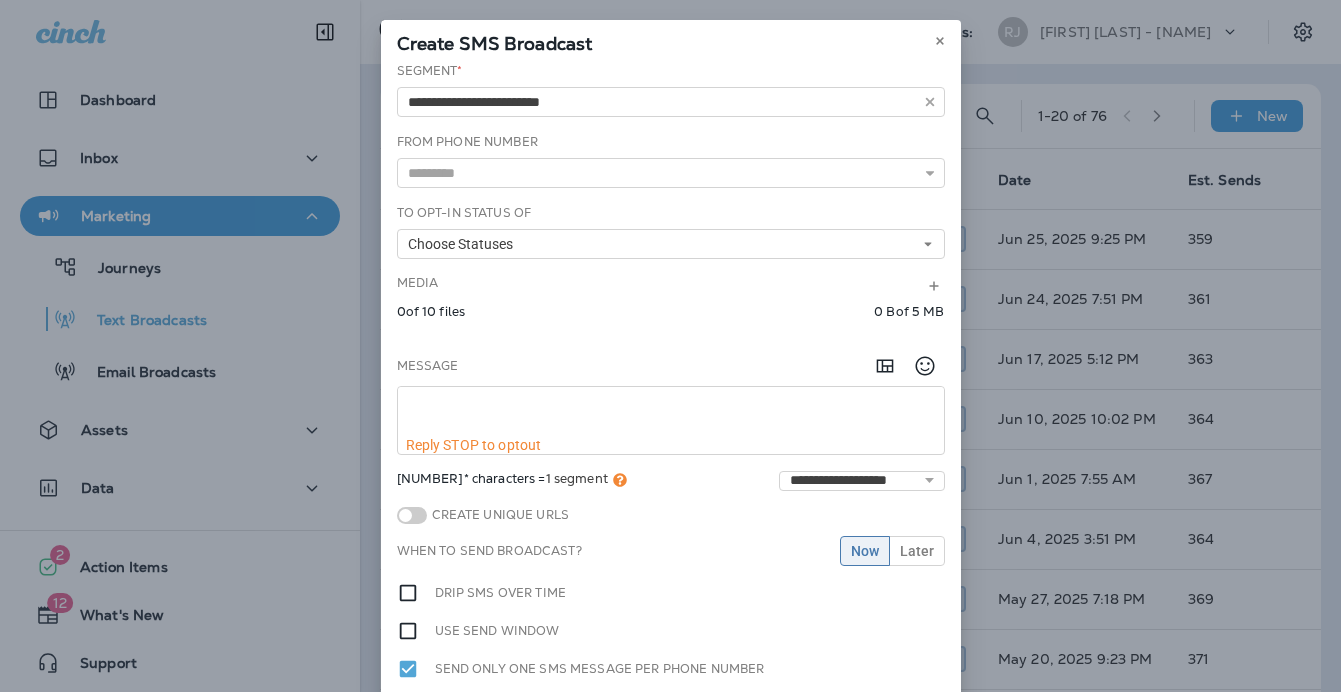 click on "**********" at bounding box center (671, 395) 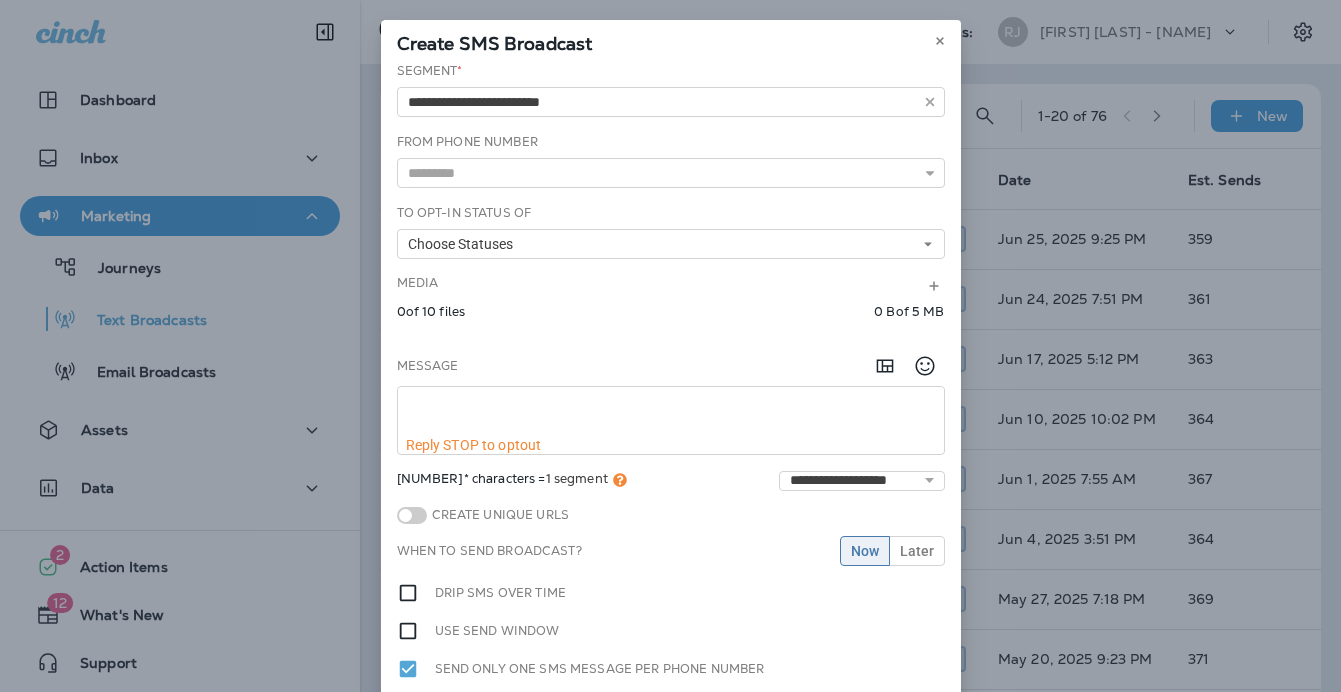 click on "Choose Statuses" at bounding box center (671, 244) 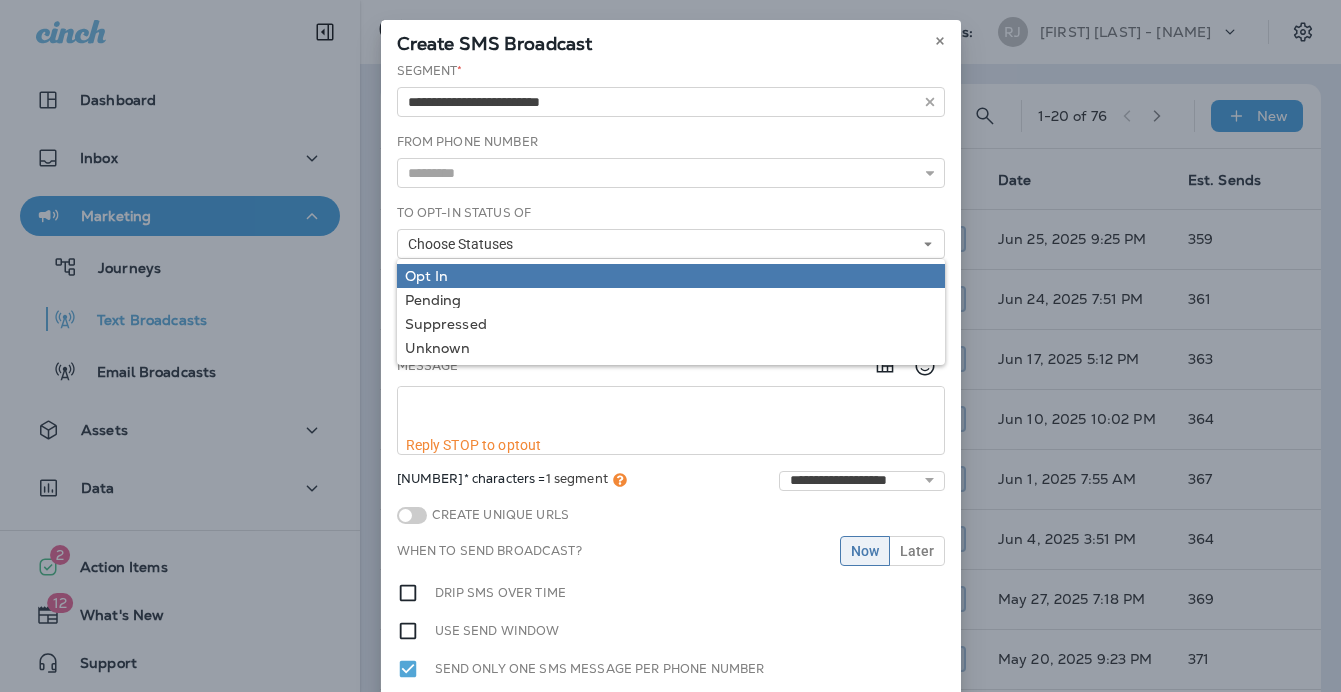 click on "Opt In" at bounding box center (671, 276) 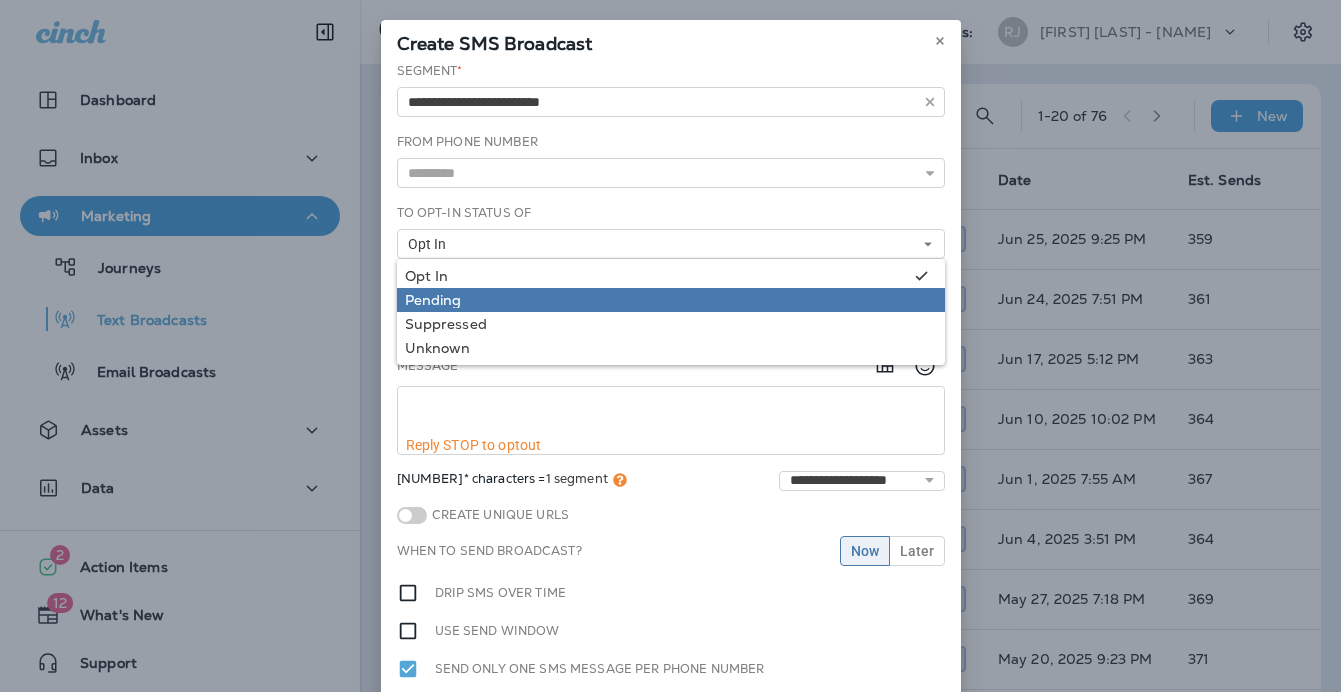 click on "Pending" at bounding box center (656, 276) 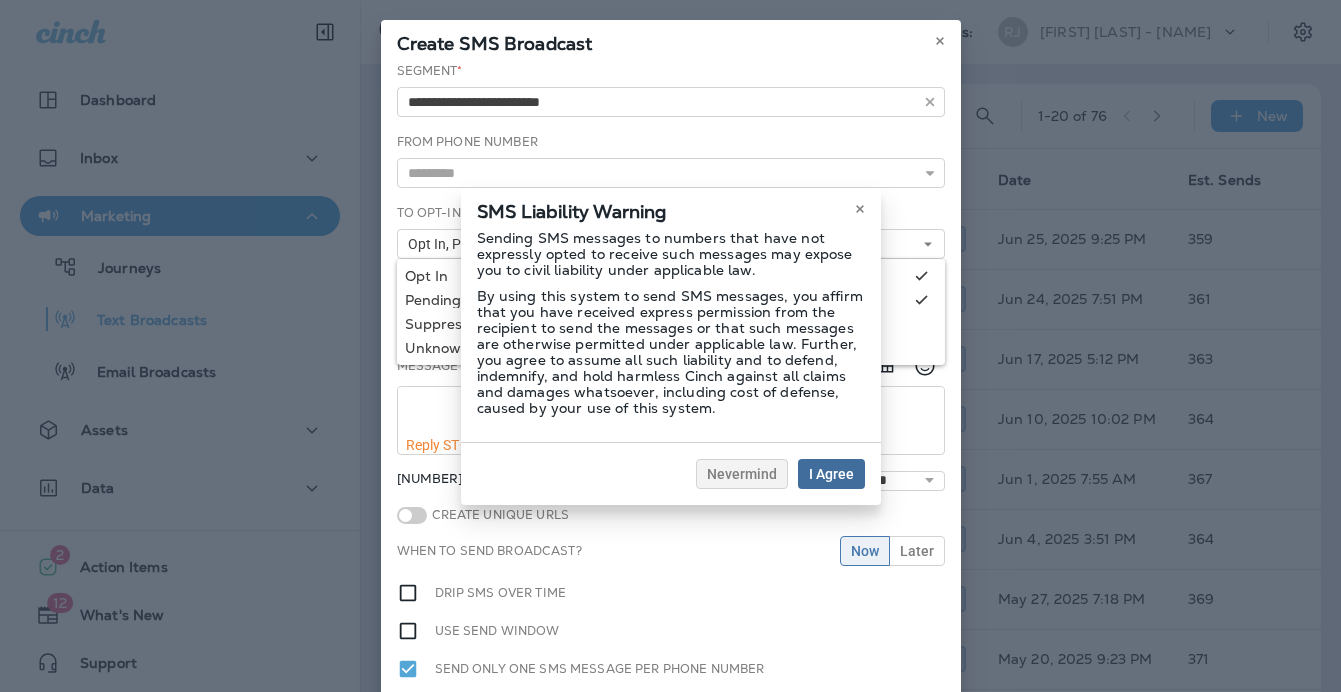 click on "I Agree" at bounding box center [831, 474] 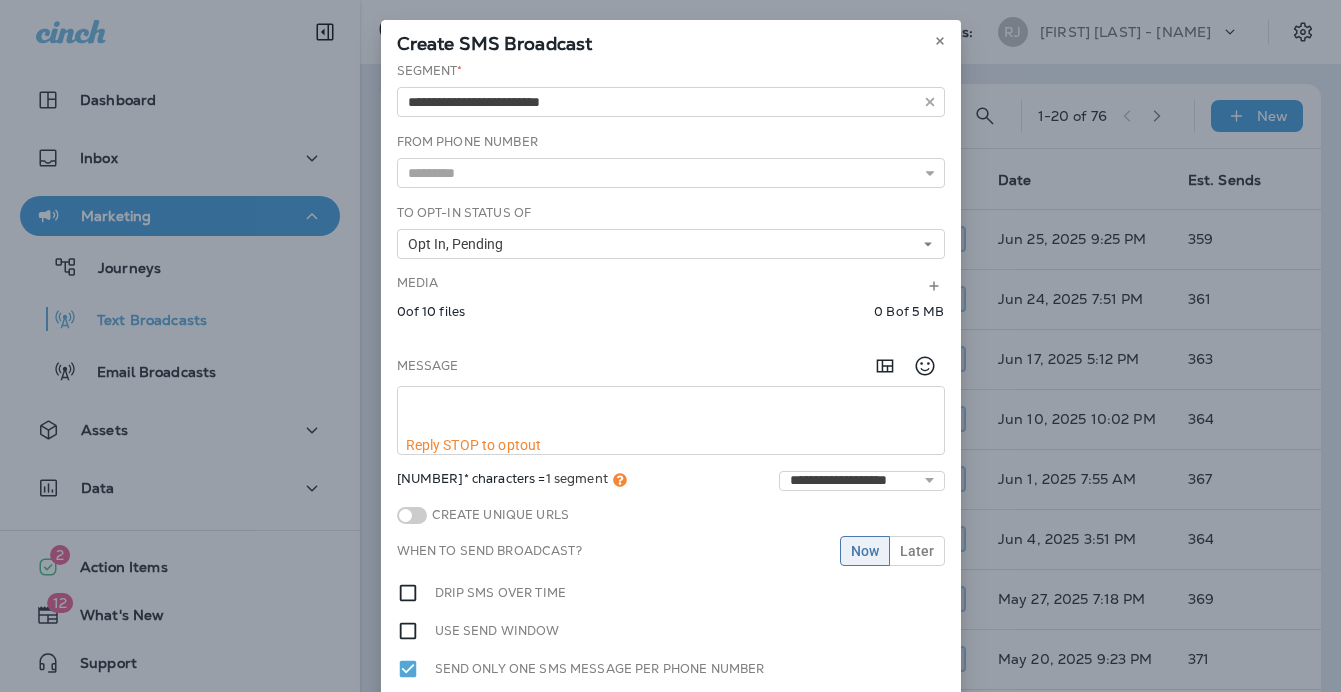 click on "Opt In, Pending" at bounding box center [459, 244] 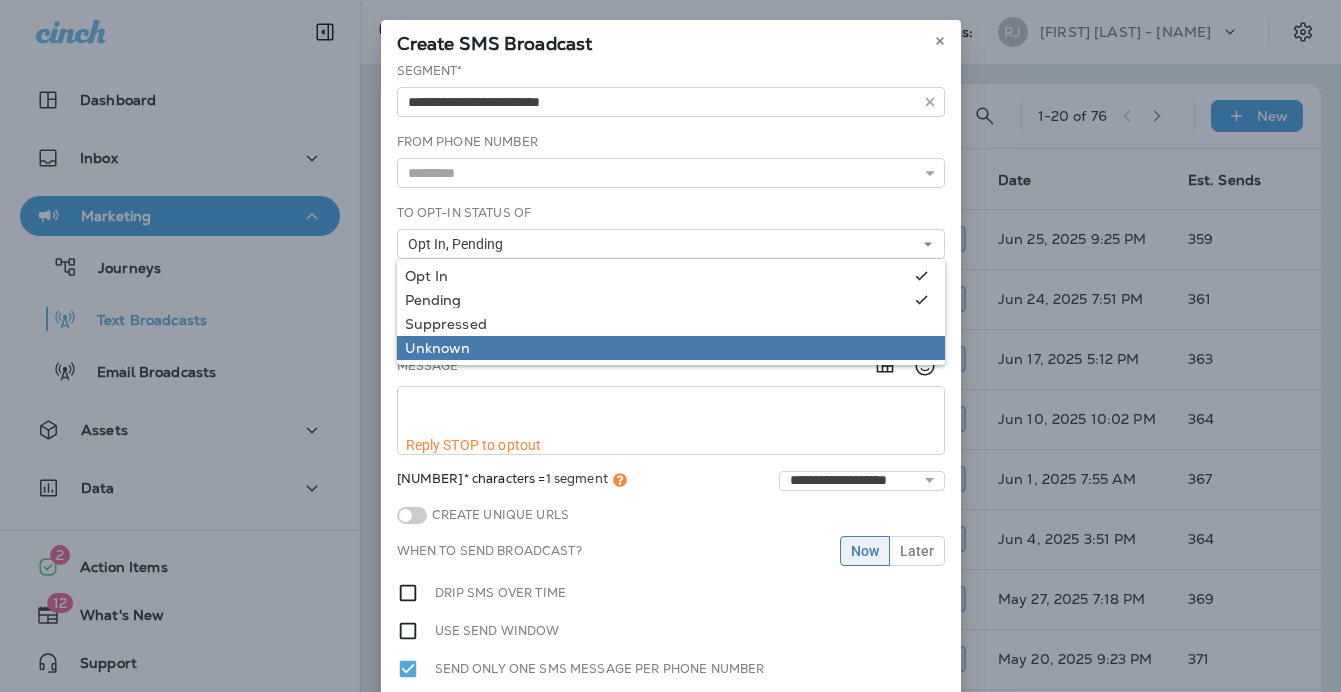 click on "Unknown" at bounding box center [656, 276] 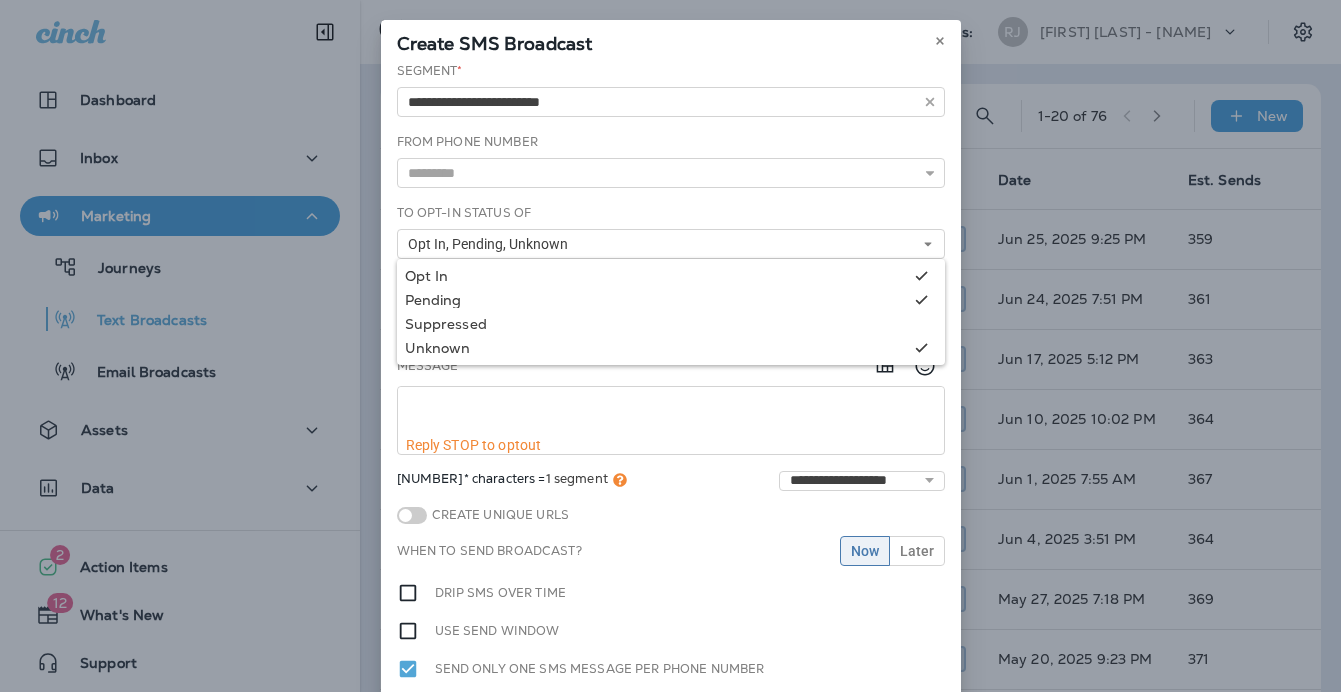 click at bounding box center (671, 412) 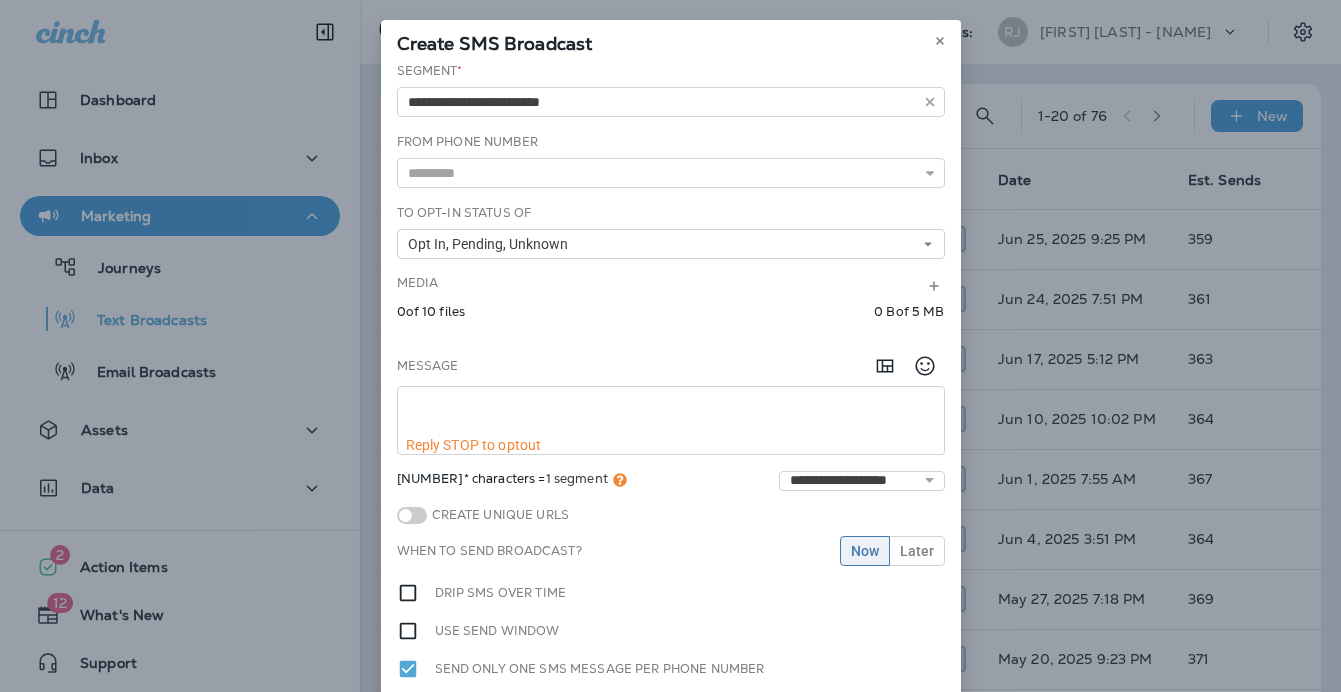 paste on "**********" 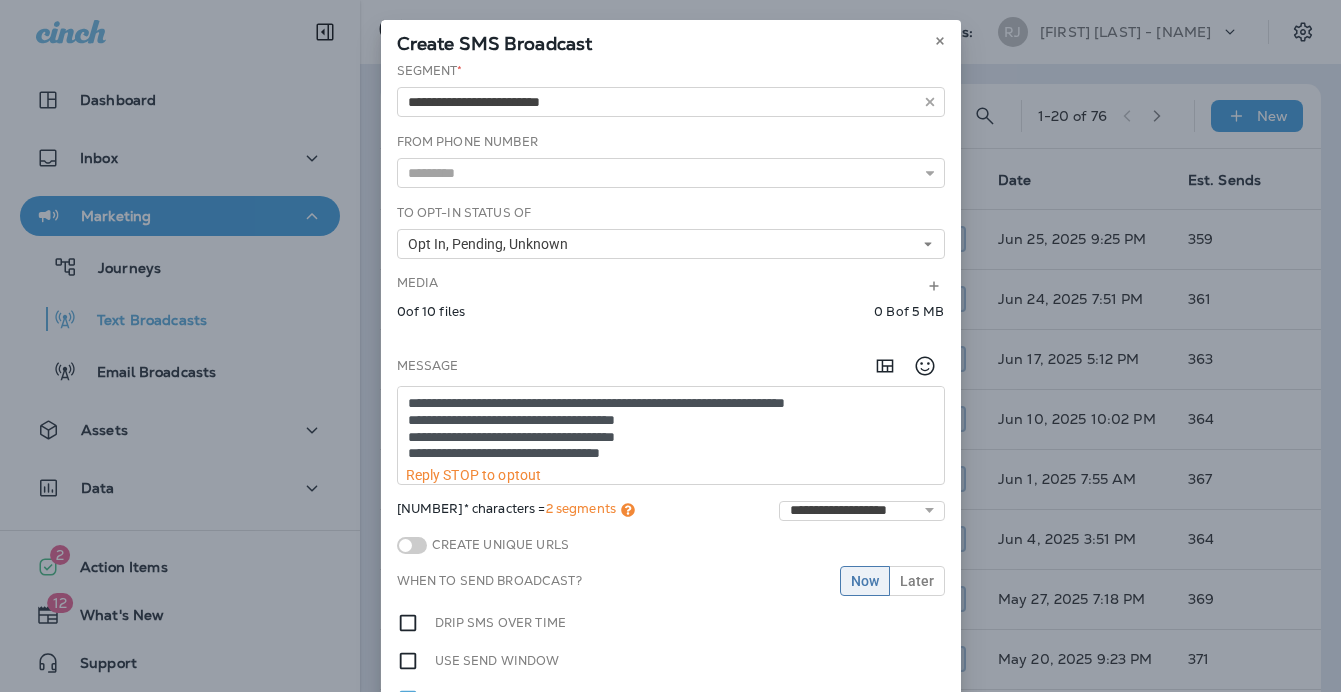 click on "**********" at bounding box center (671, 427) 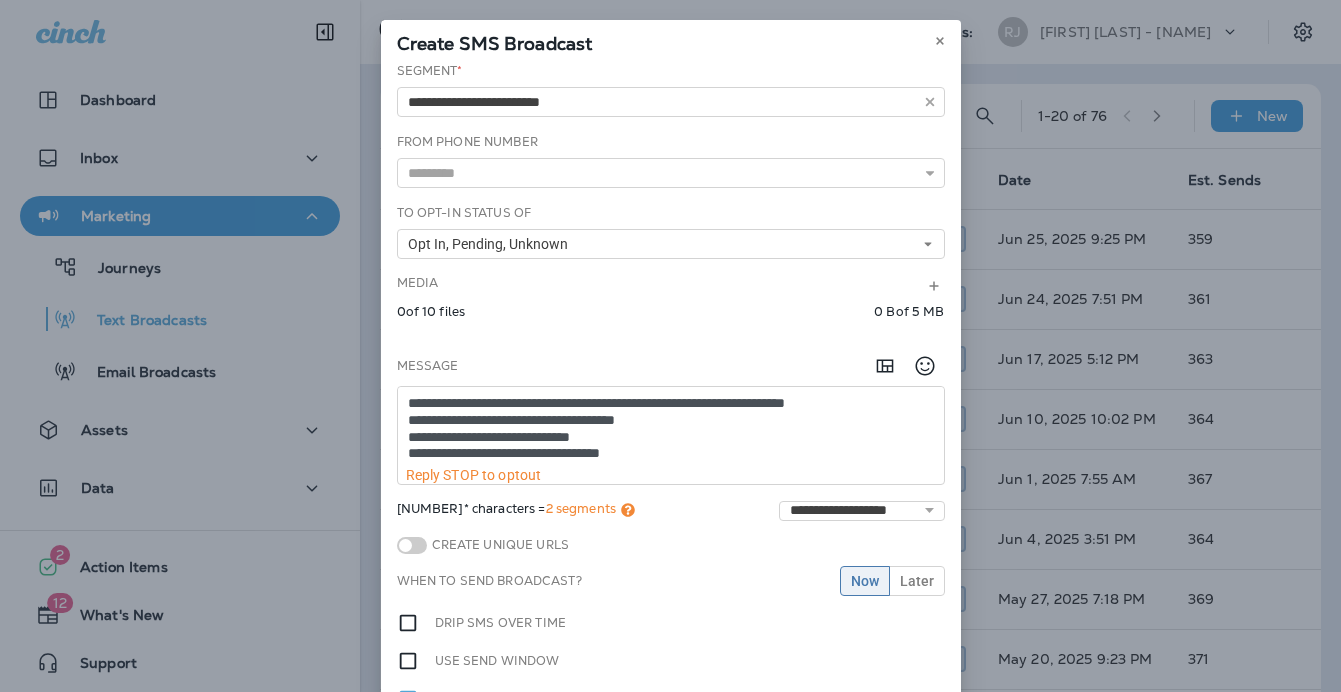 click on "**********" at bounding box center (671, 427) 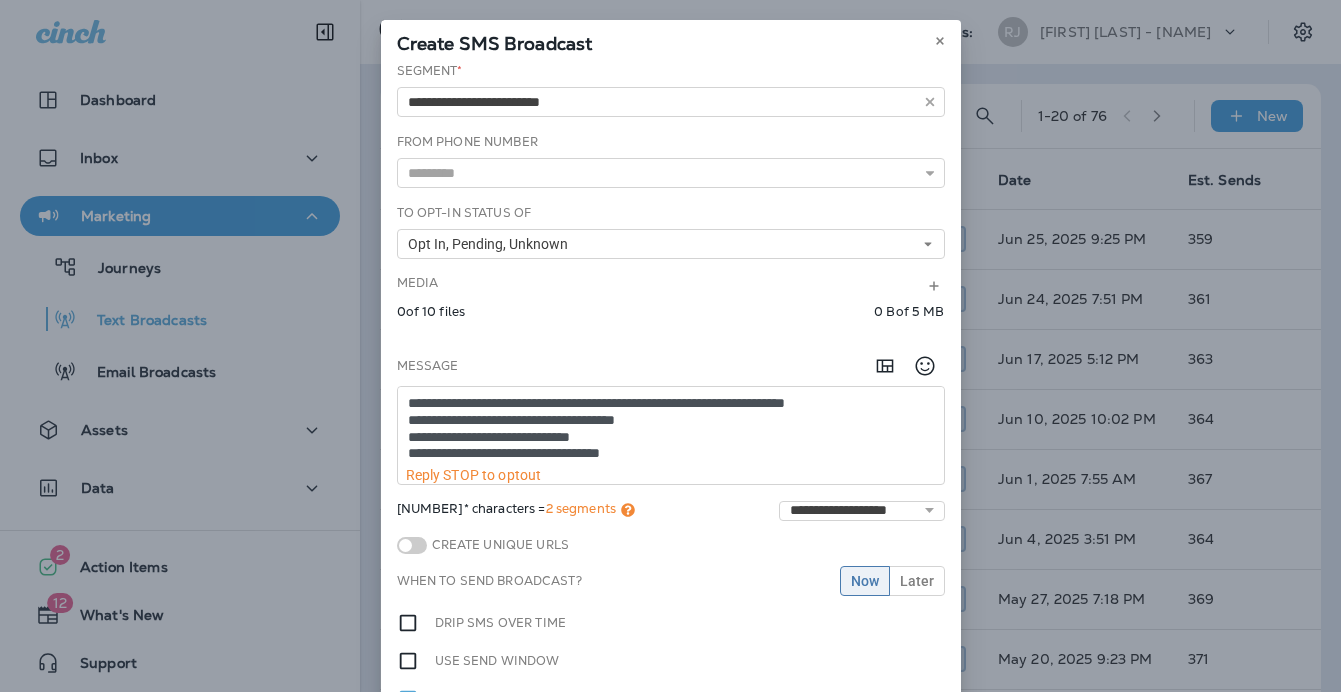 click on "**********" at bounding box center (671, 427) 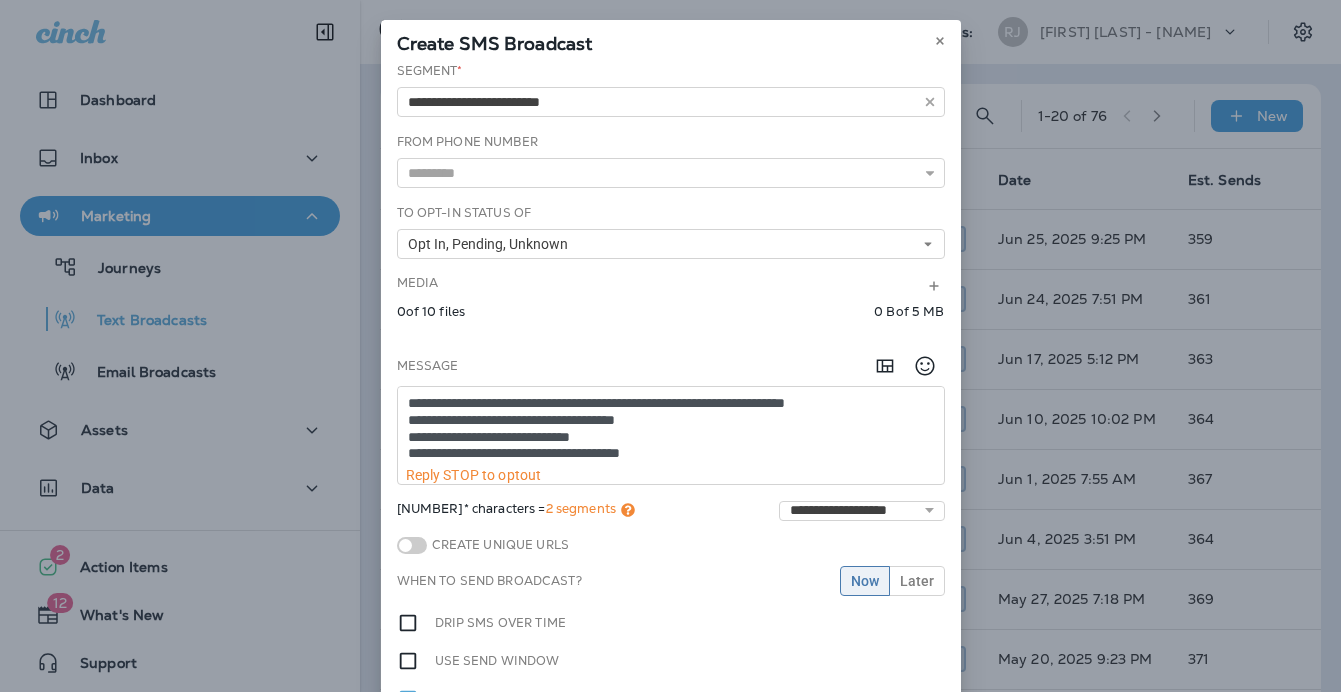 click on "**********" at bounding box center (671, 427) 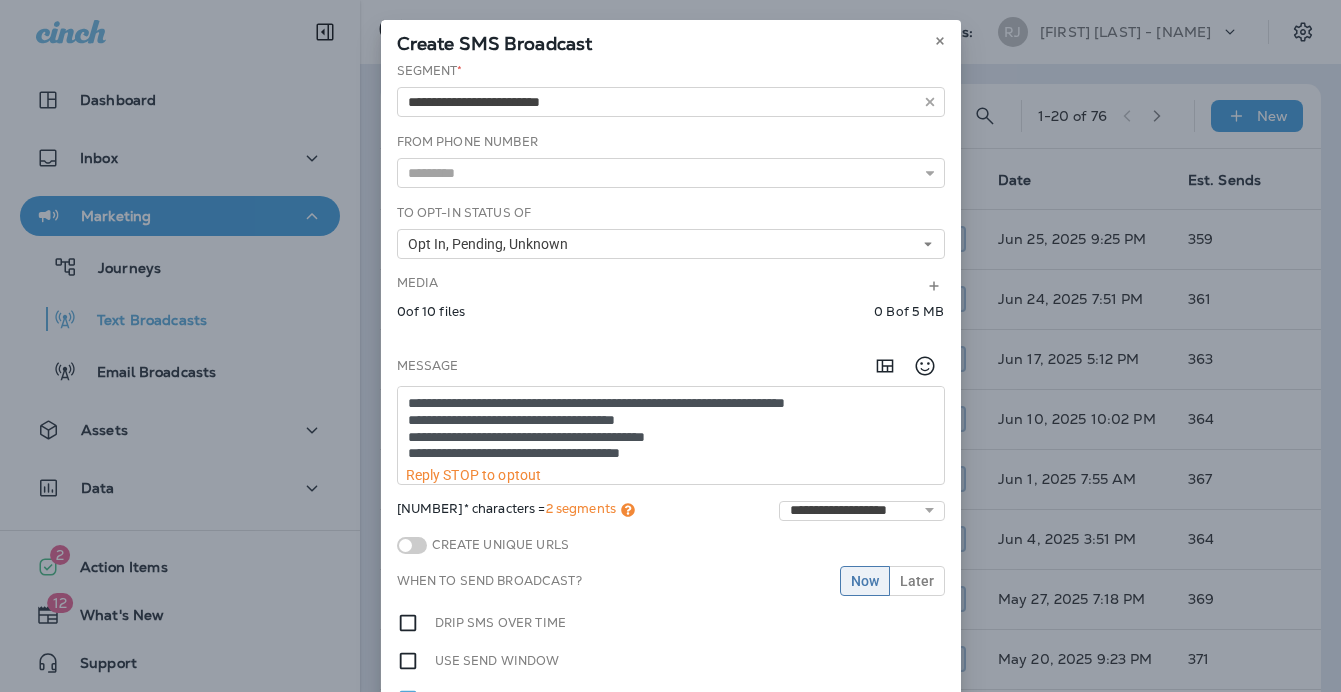 click on "**********" at bounding box center (671, 427) 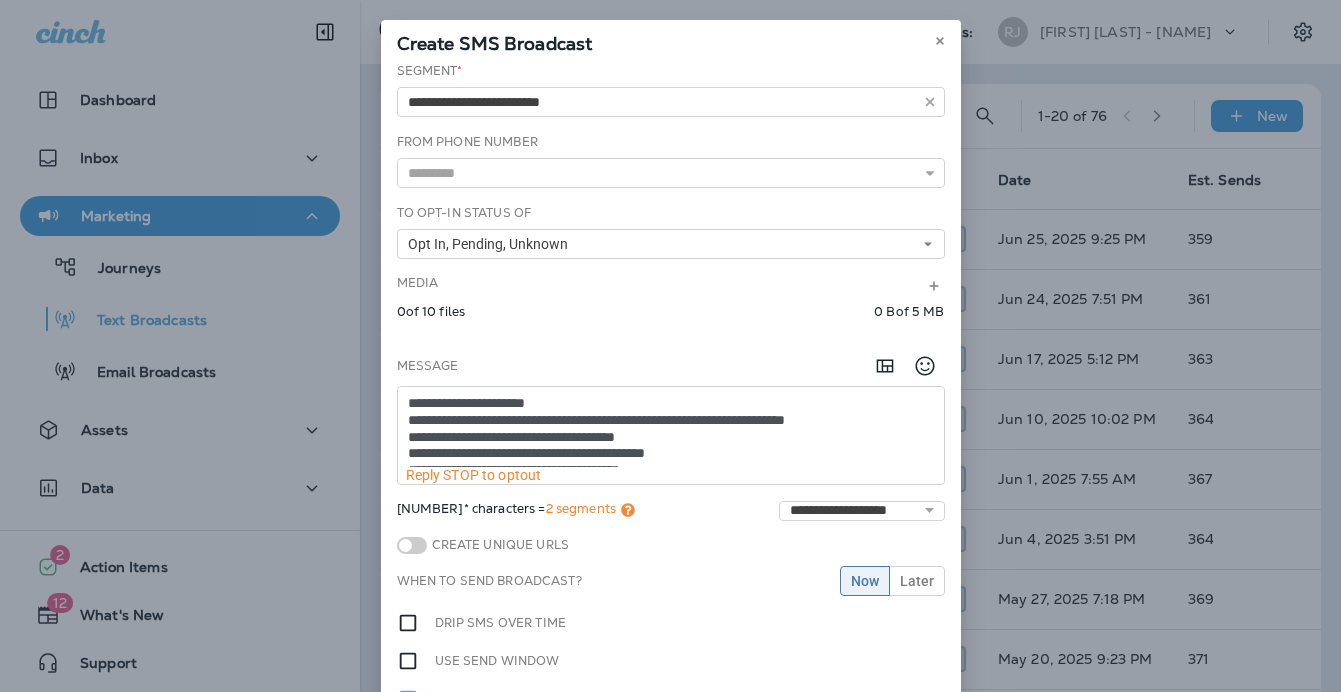 click on "**********" at bounding box center (671, 427) 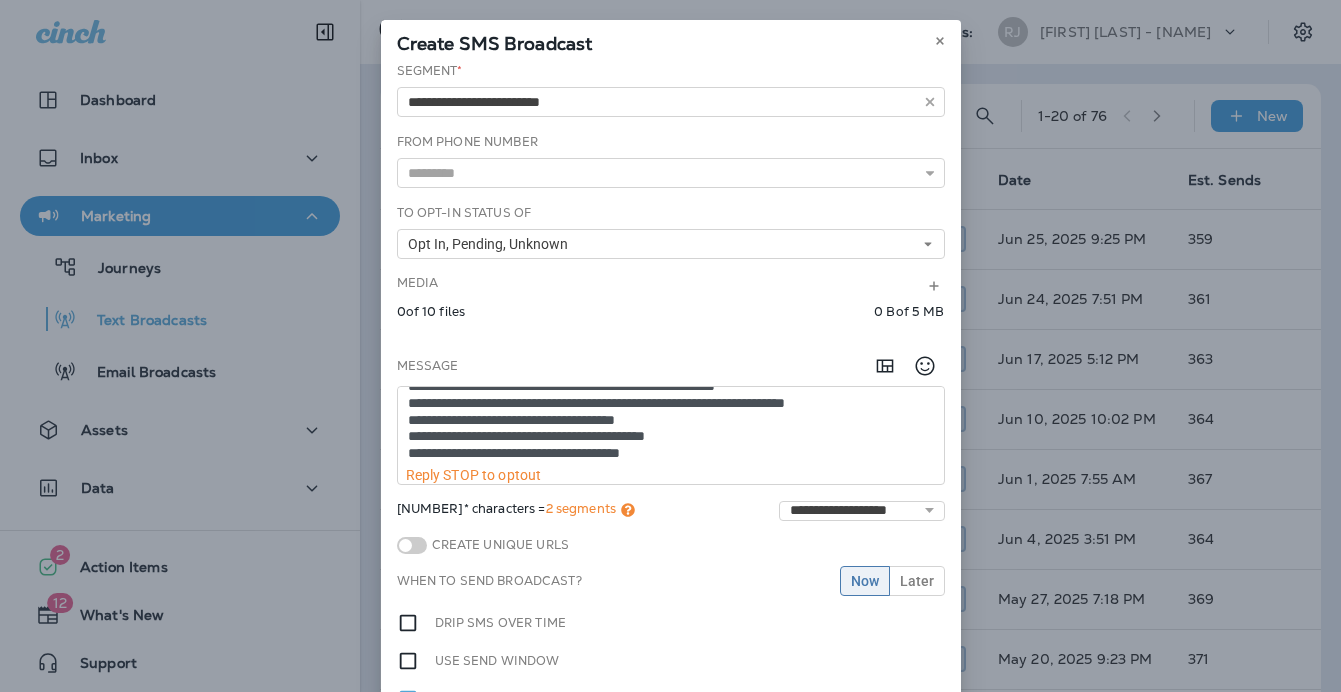 scroll, scrollTop: 16, scrollLeft: 0, axis: vertical 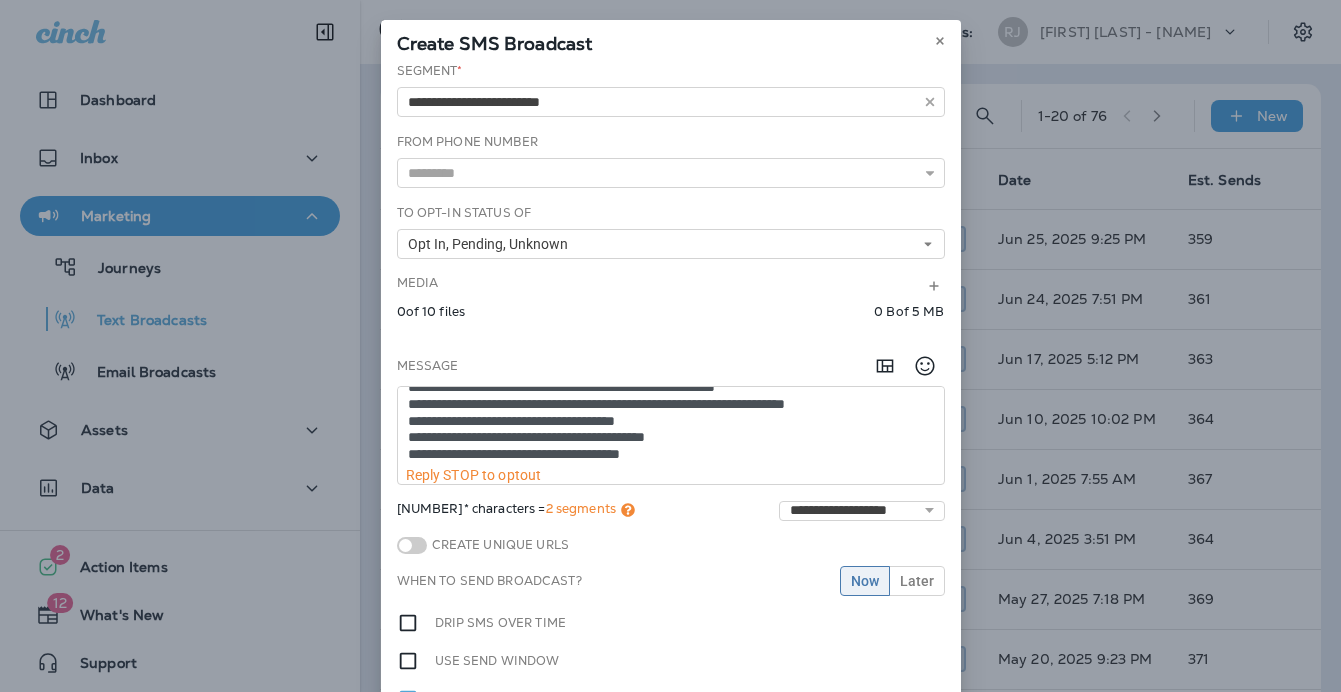 type on "**********" 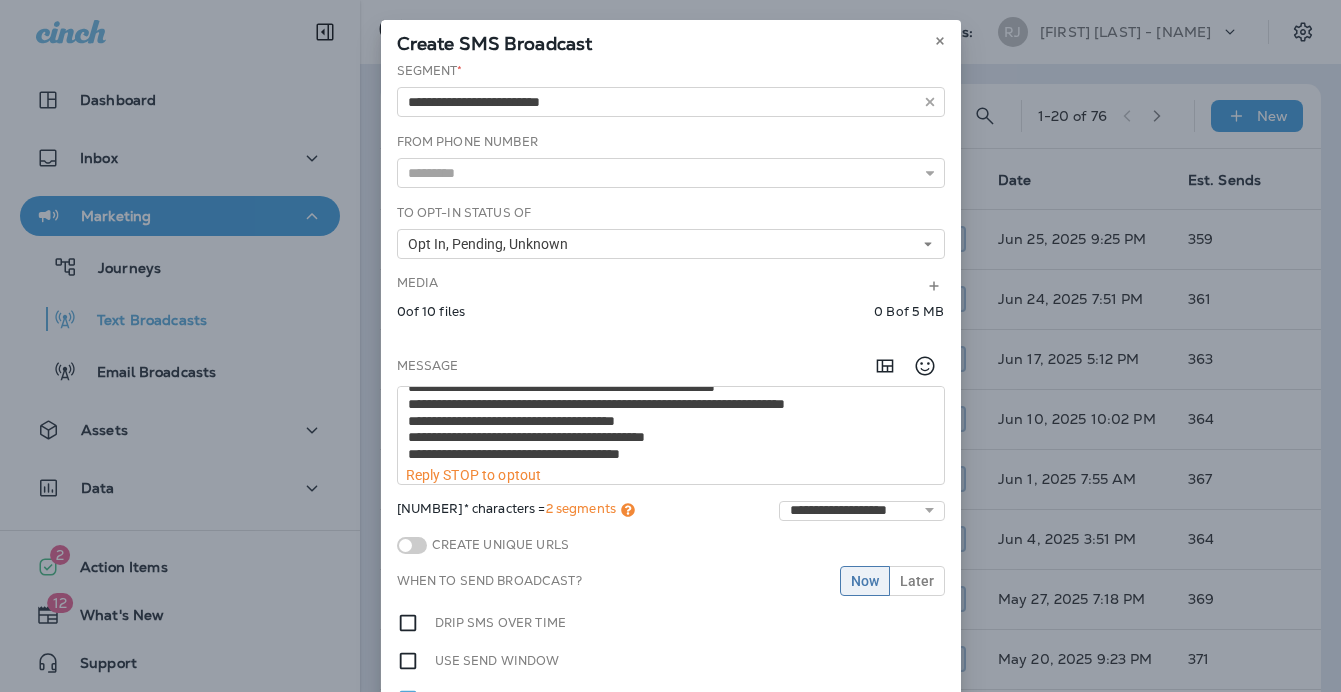 click on "Now" at bounding box center [865, 581] 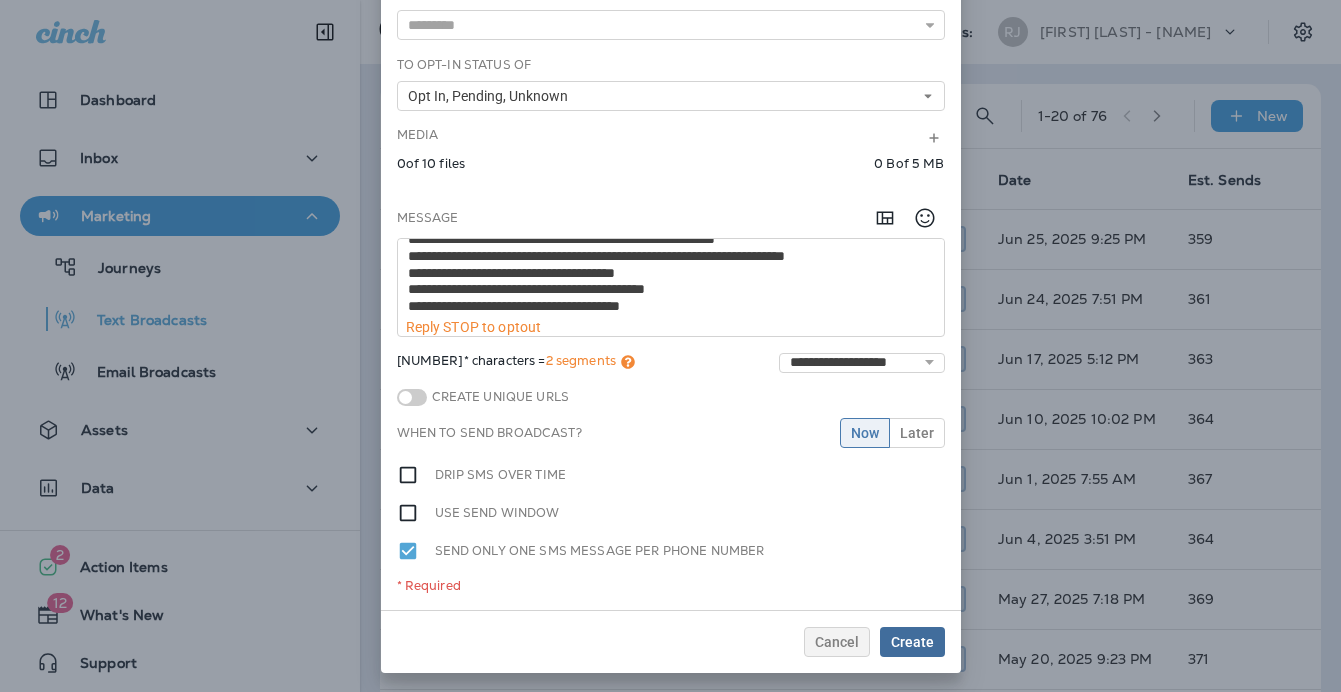 click on "Create" at bounding box center (912, 642) 